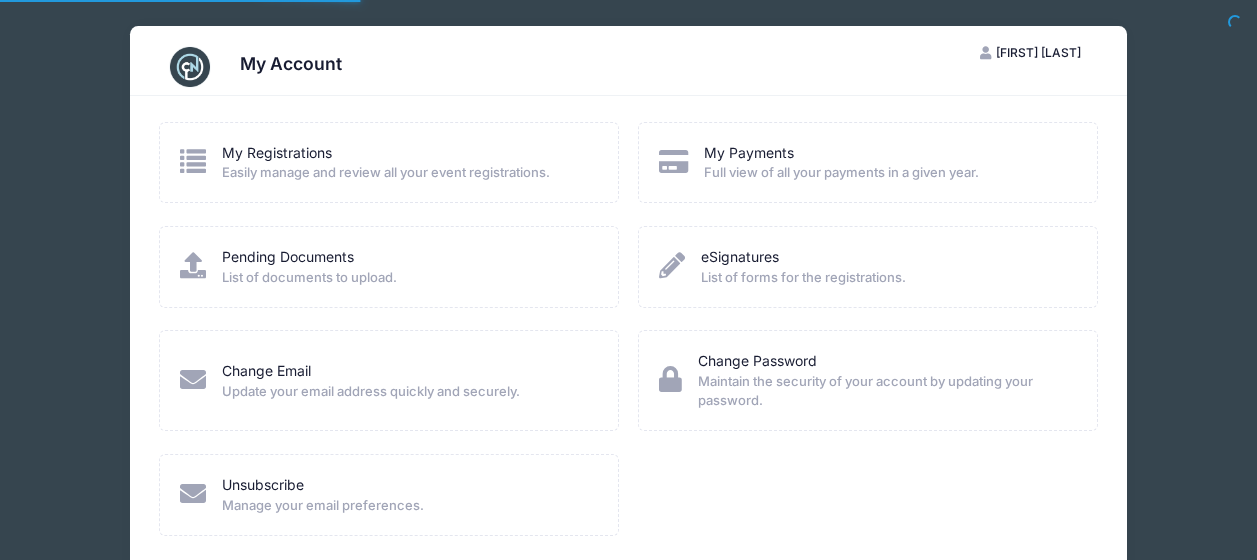 scroll, scrollTop: 0, scrollLeft: 0, axis: both 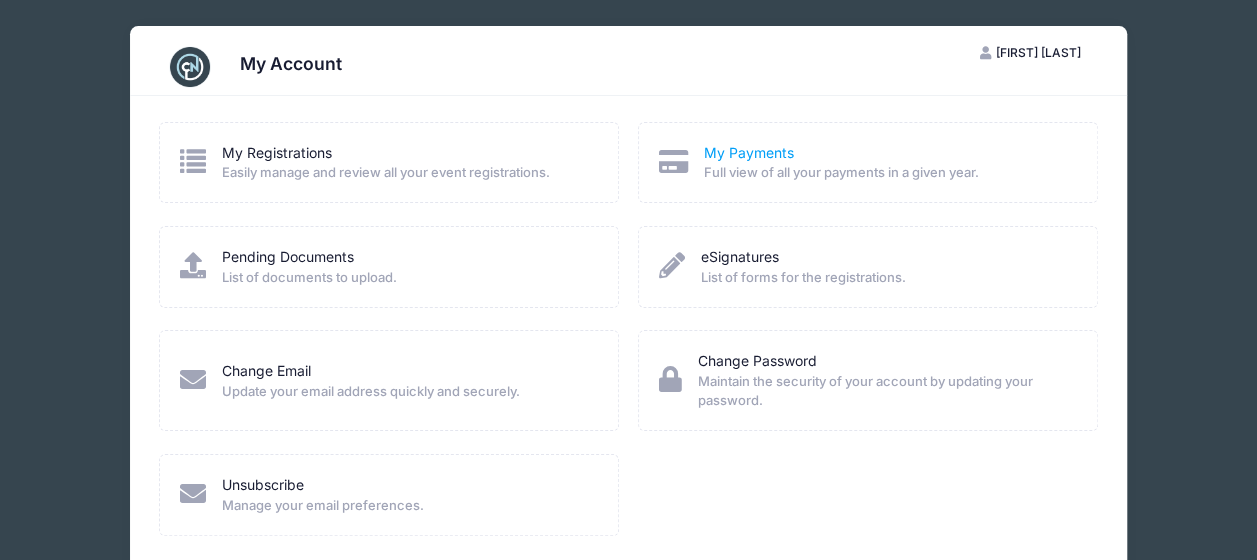 click on "My Payments" at bounding box center [749, 152] 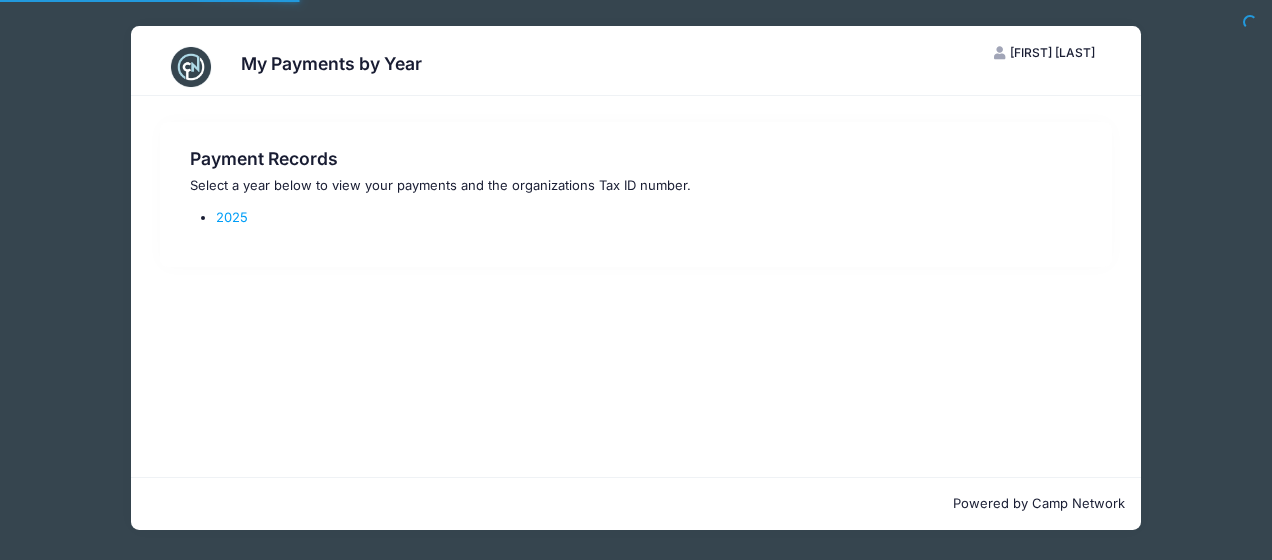 scroll, scrollTop: 0, scrollLeft: 0, axis: both 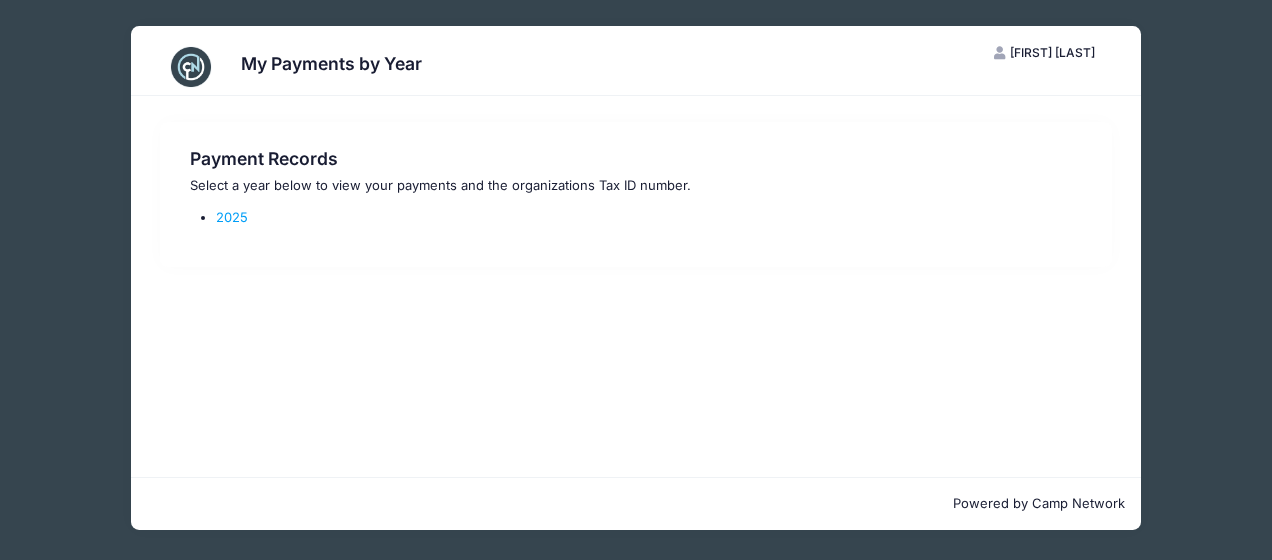 click on "2025" at bounding box center (649, 218) 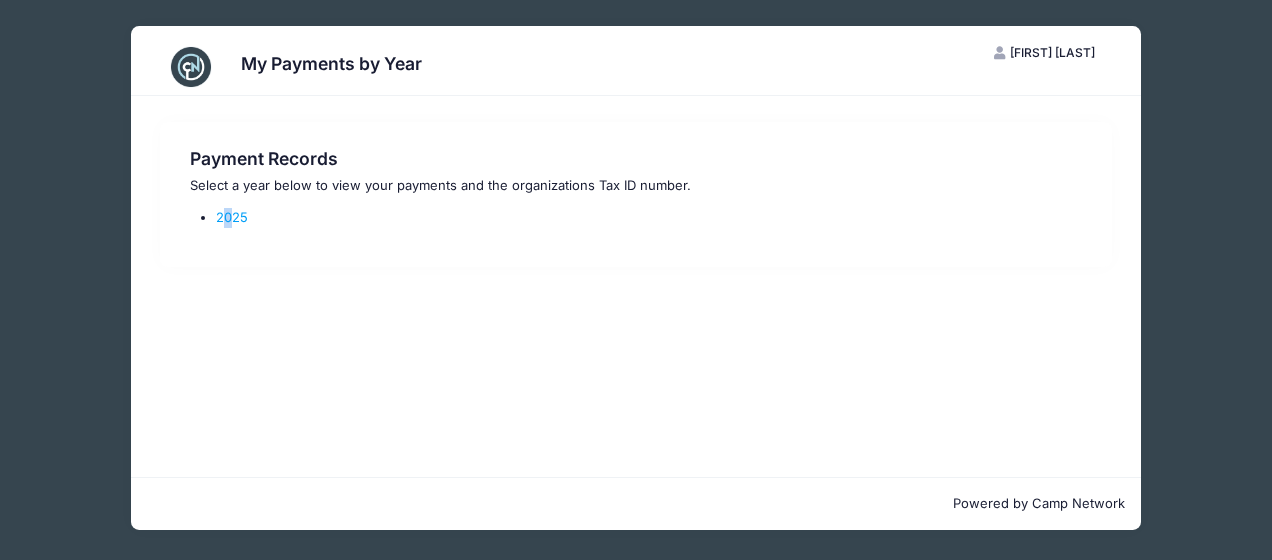 drag, startPoint x: 227, startPoint y: 226, endPoint x: 227, endPoint y: 208, distance: 18 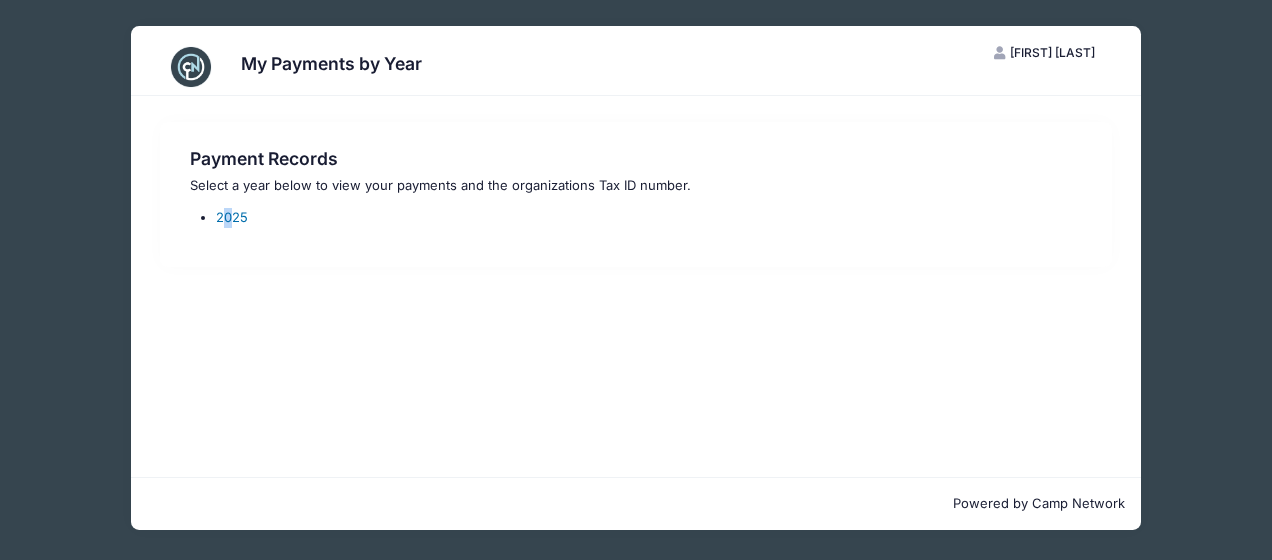 click on "2025" at bounding box center (232, 217) 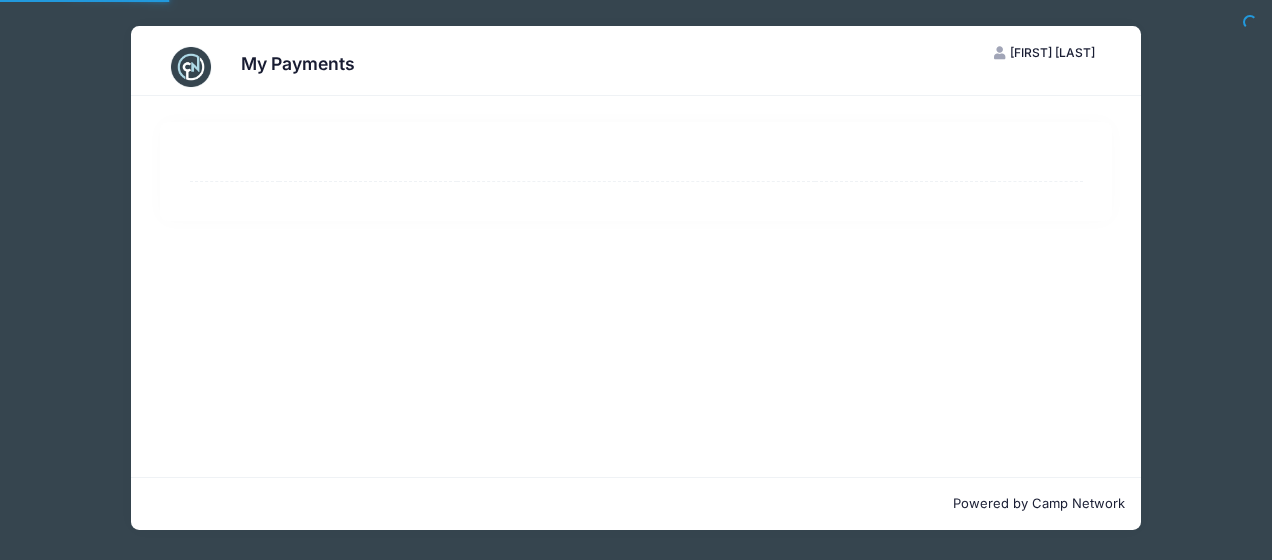 scroll, scrollTop: 0, scrollLeft: 0, axis: both 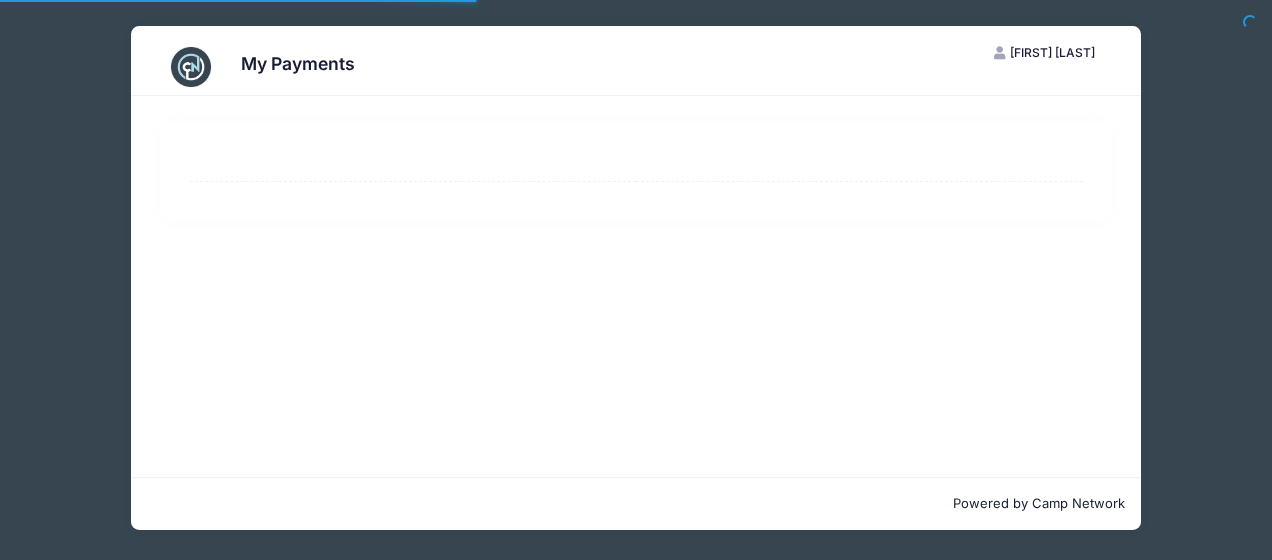 select on "10" 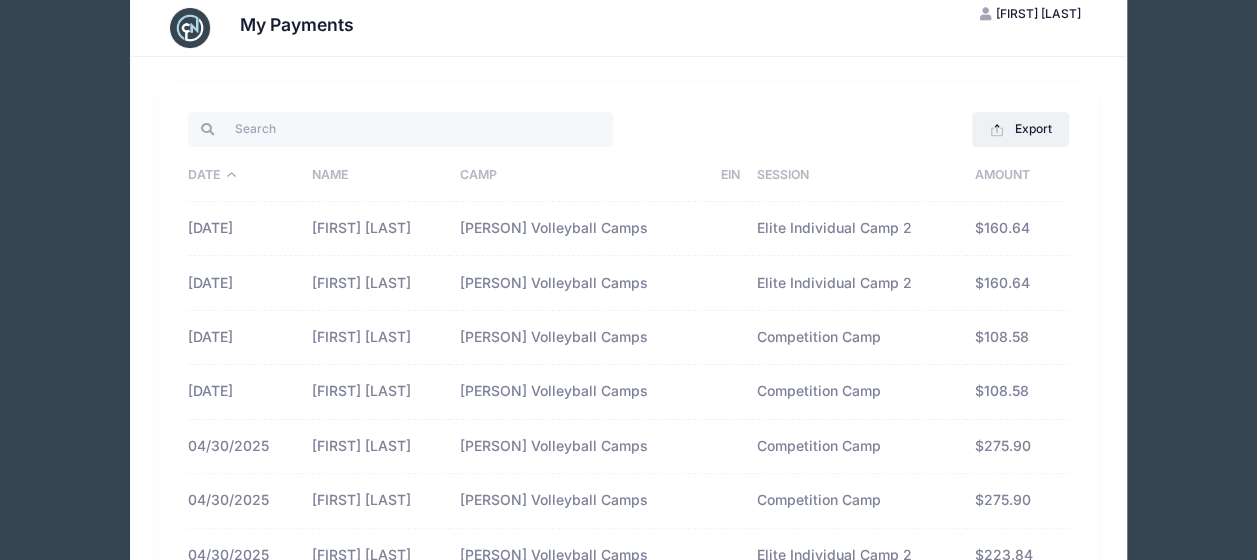 scroll, scrollTop: 0, scrollLeft: 0, axis: both 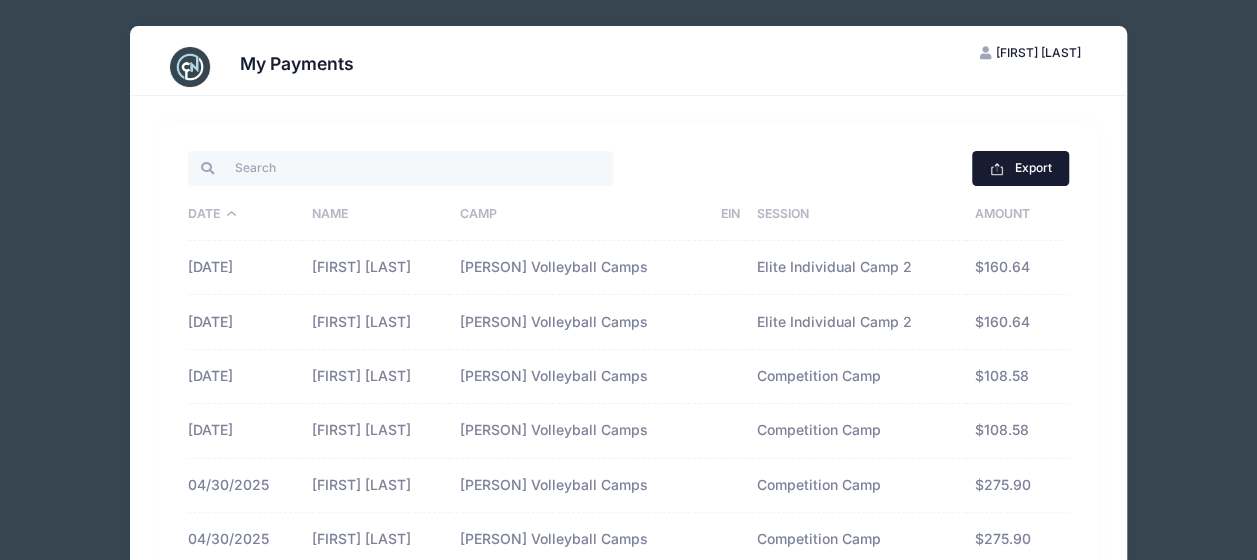 click on "Export" at bounding box center [1020, 168] 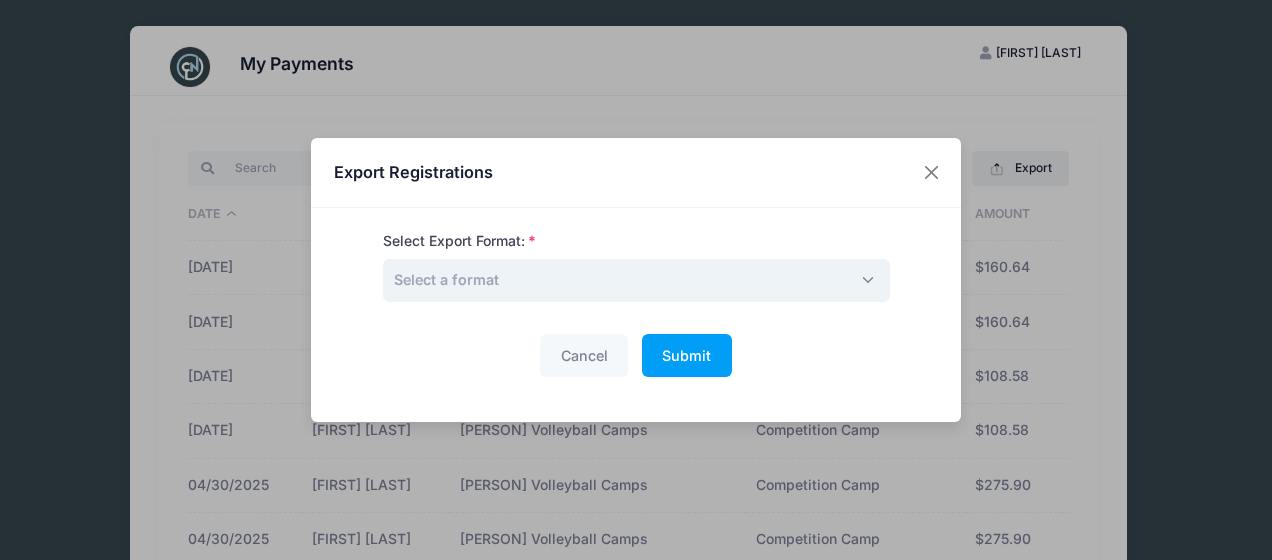 click on "Select a format" at bounding box center [636, 280] 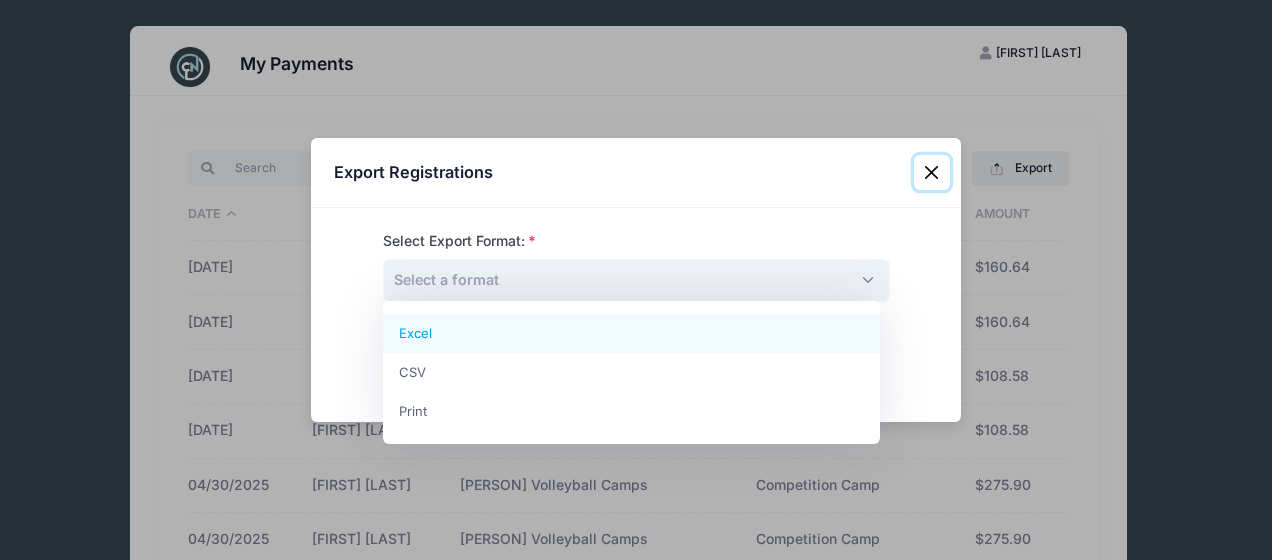 click at bounding box center (932, 173) 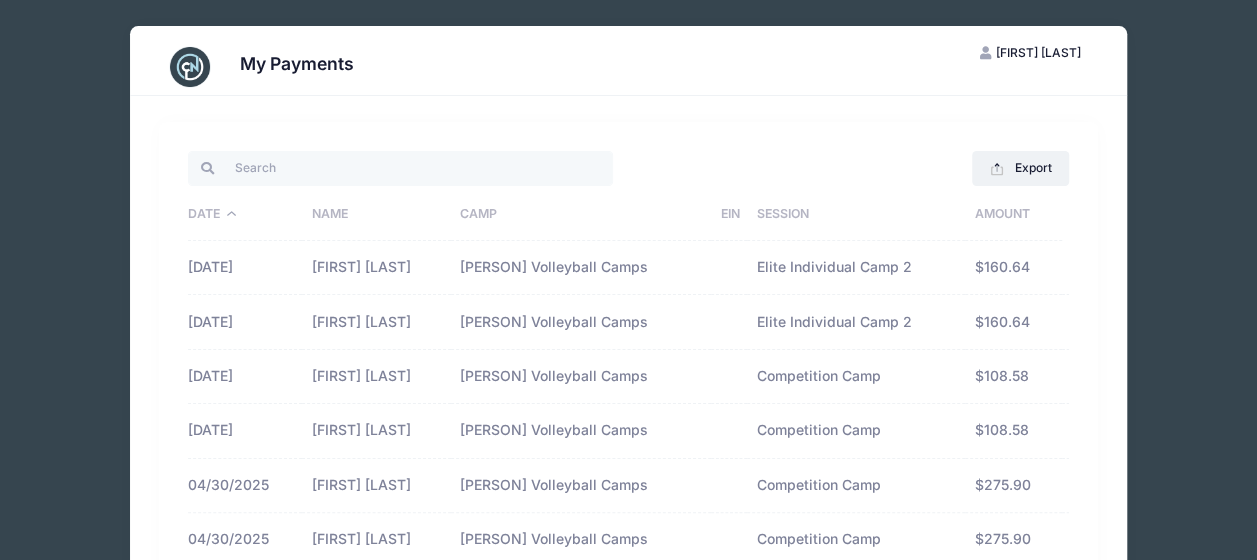 click at bounding box center (190, 67) 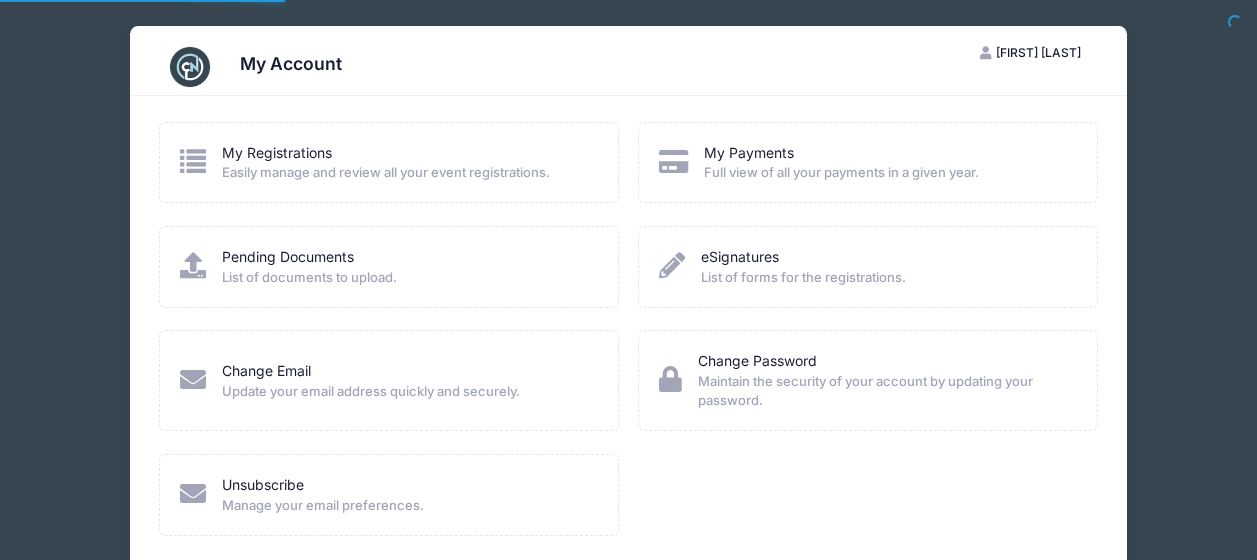 scroll, scrollTop: 0, scrollLeft: 0, axis: both 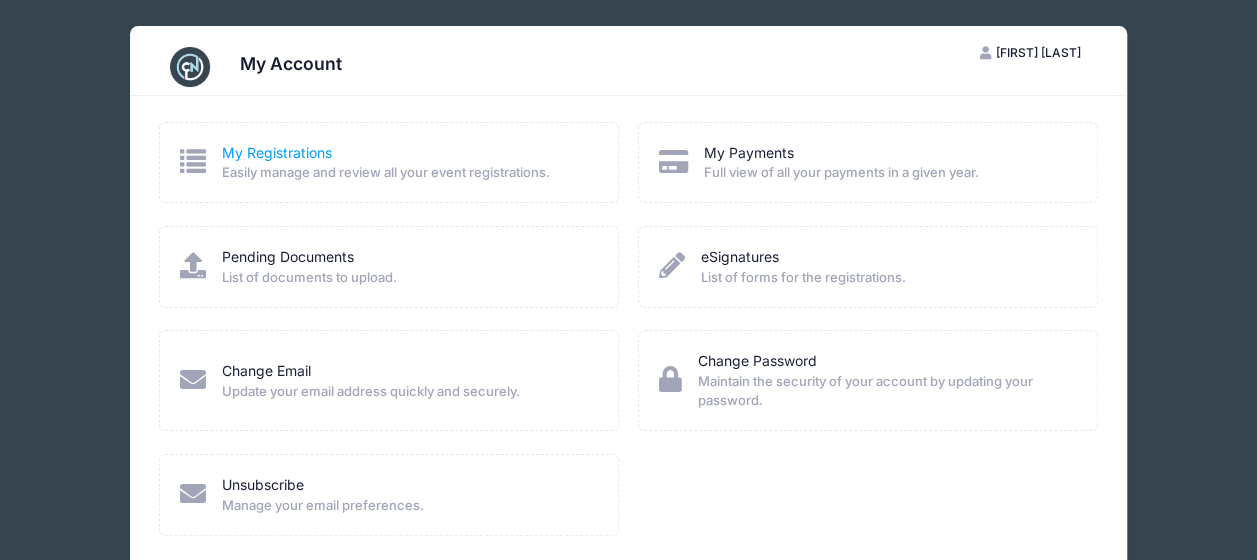 click on "My Registrations" at bounding box center (277, 152) 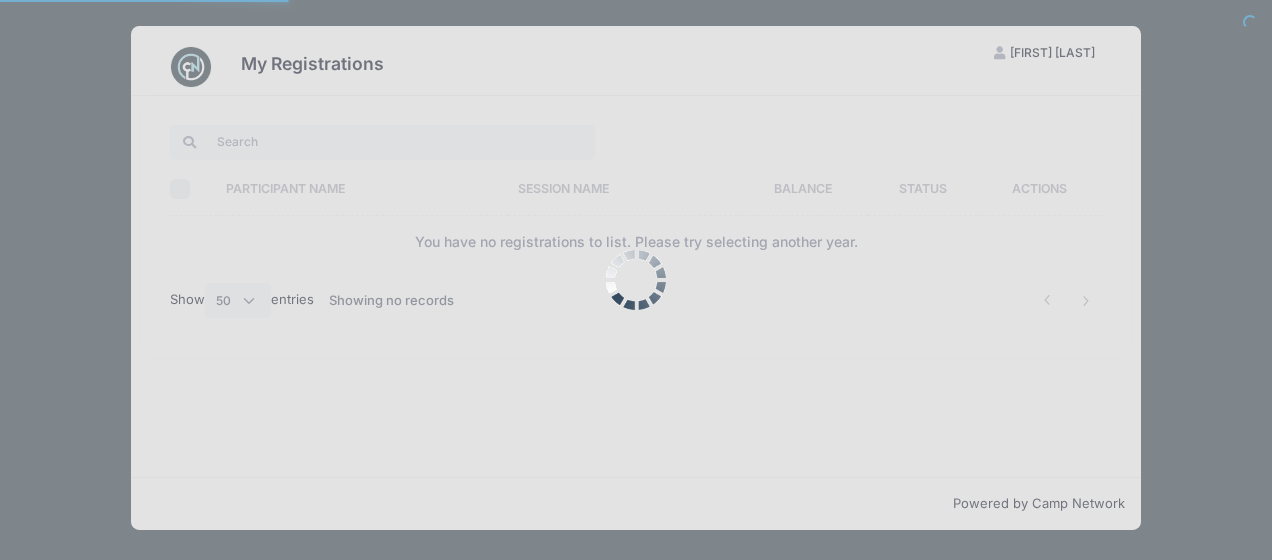 select on "50" 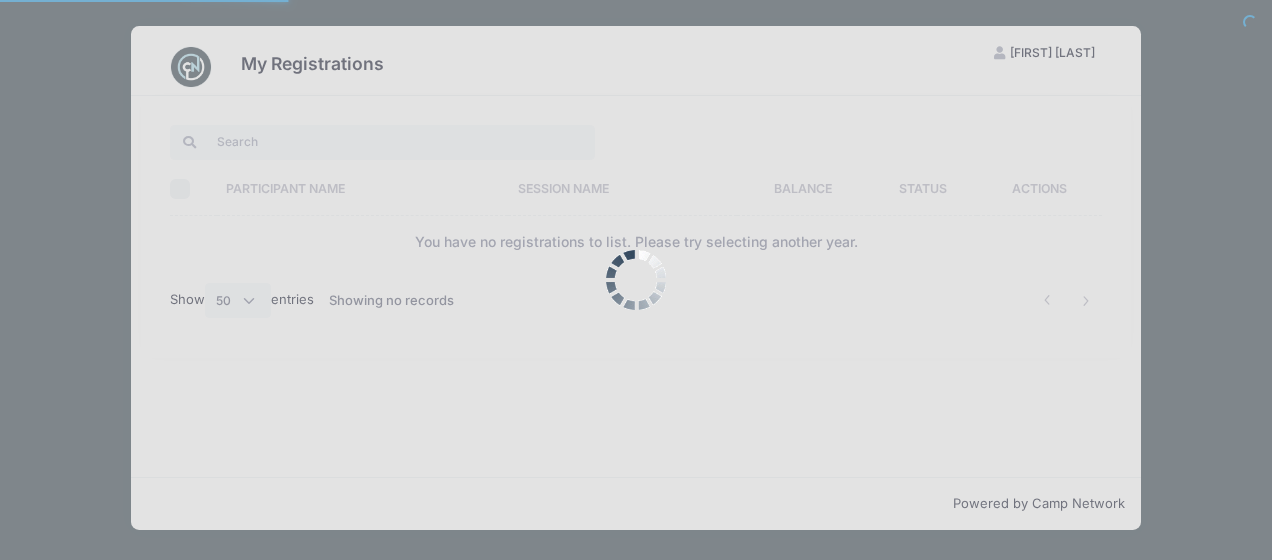 scroll, scrollTop: 0, scrollLeft: 0, axis: both 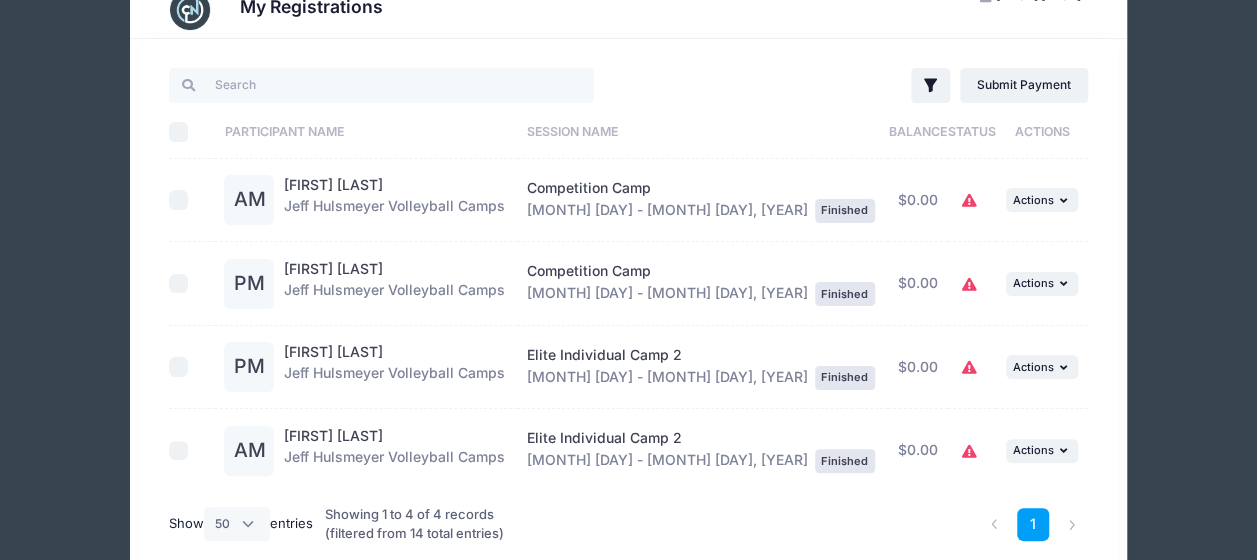 click on "... Actions      View Registration" at bounding box center (1042, 200) 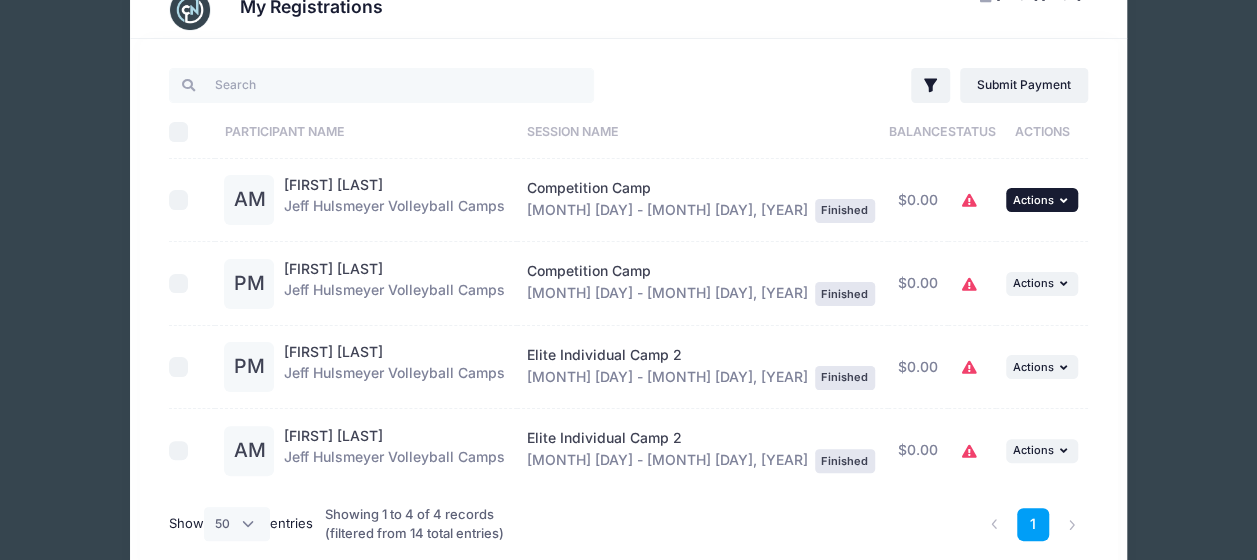 click on "... Actions" at bounding box center (1042, 200) 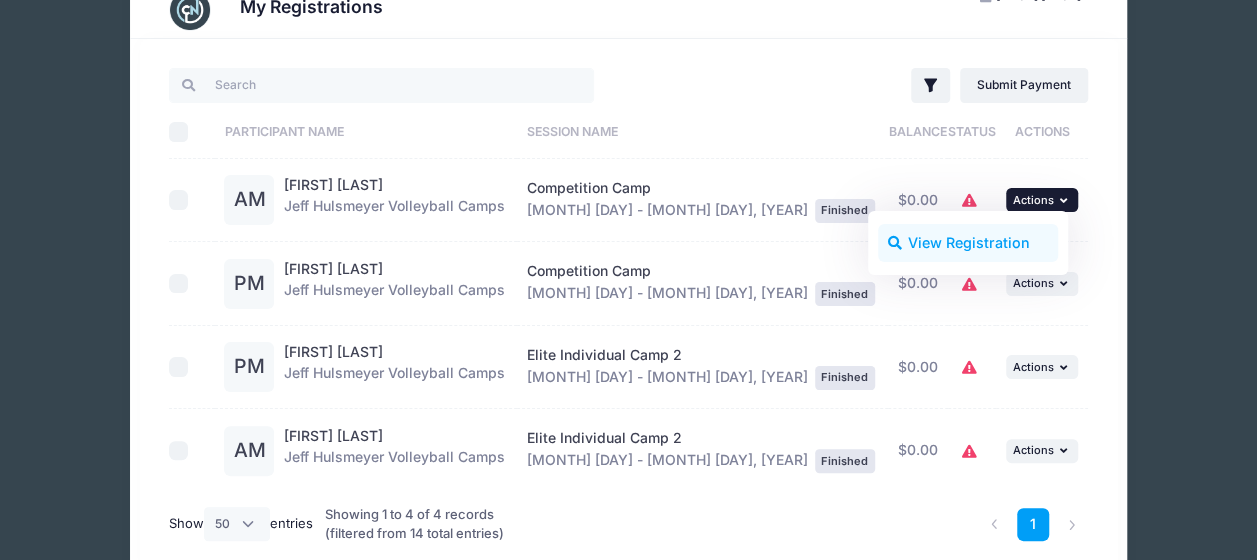click on "View Registration" at bounding box center (968, 243) 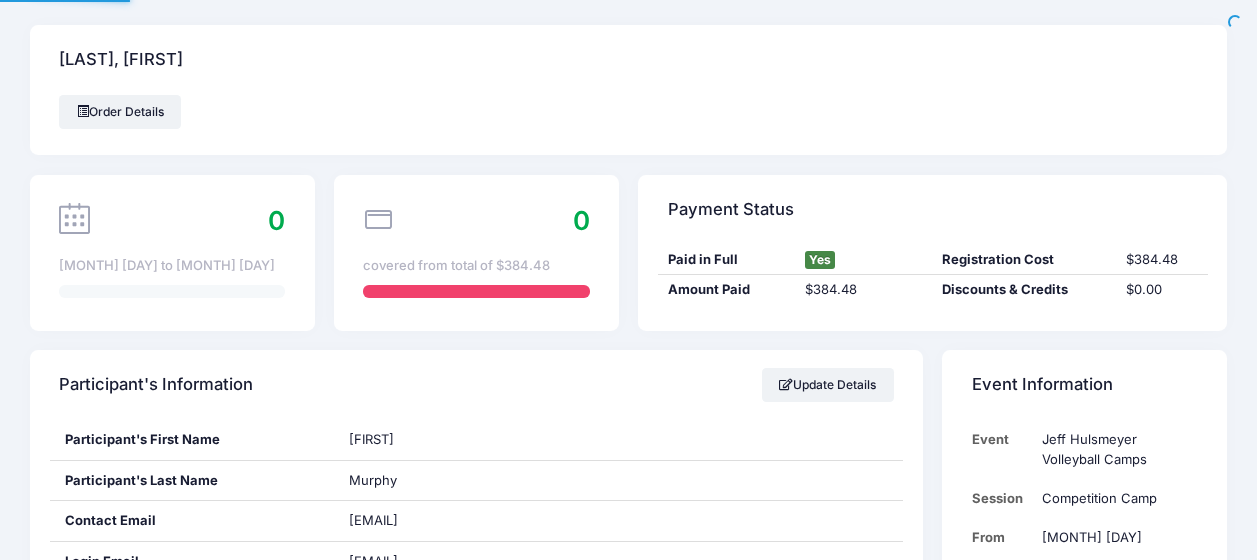 scroll, scrollTop: 0, scrollLeft: 0, axis: both 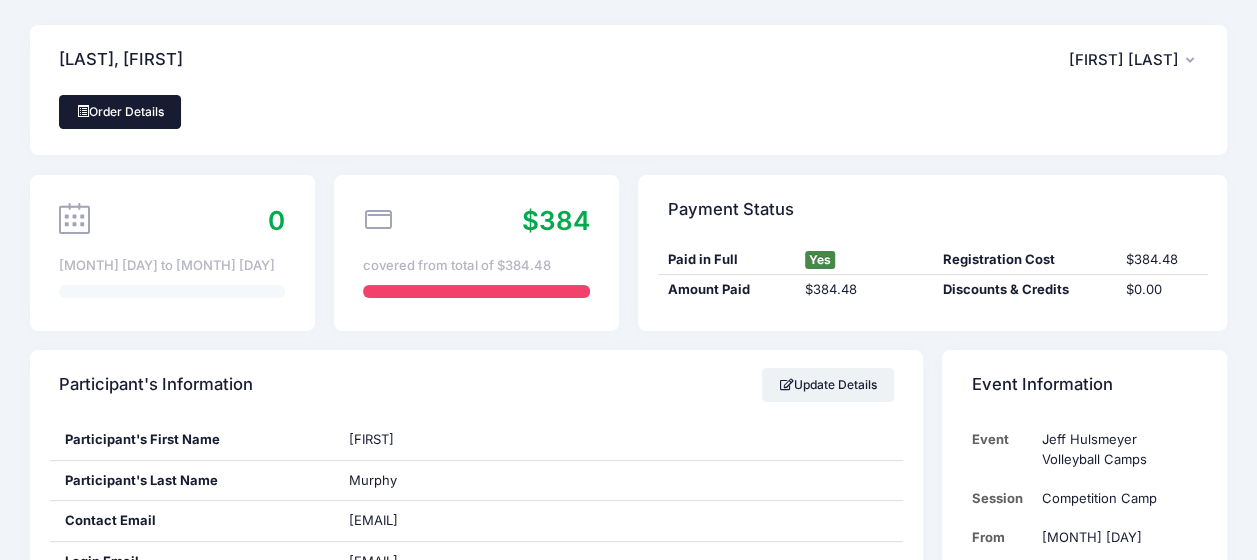 click on "Order Details" at bounding box center [120, 112] 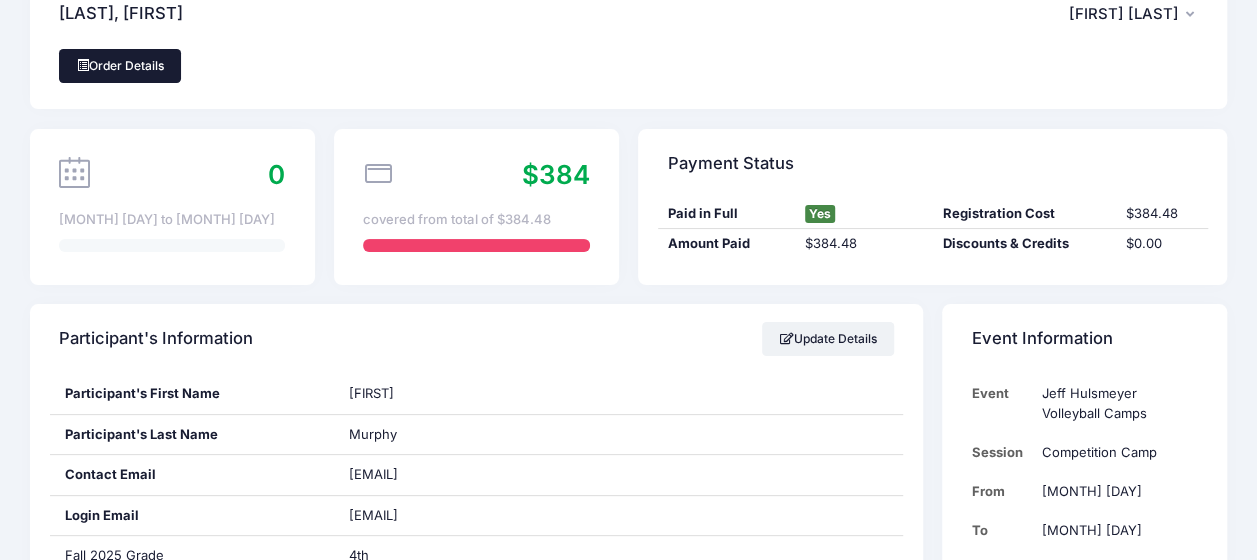 scroll, scrollTop: 0, scrollLeft: 0, axis: both 